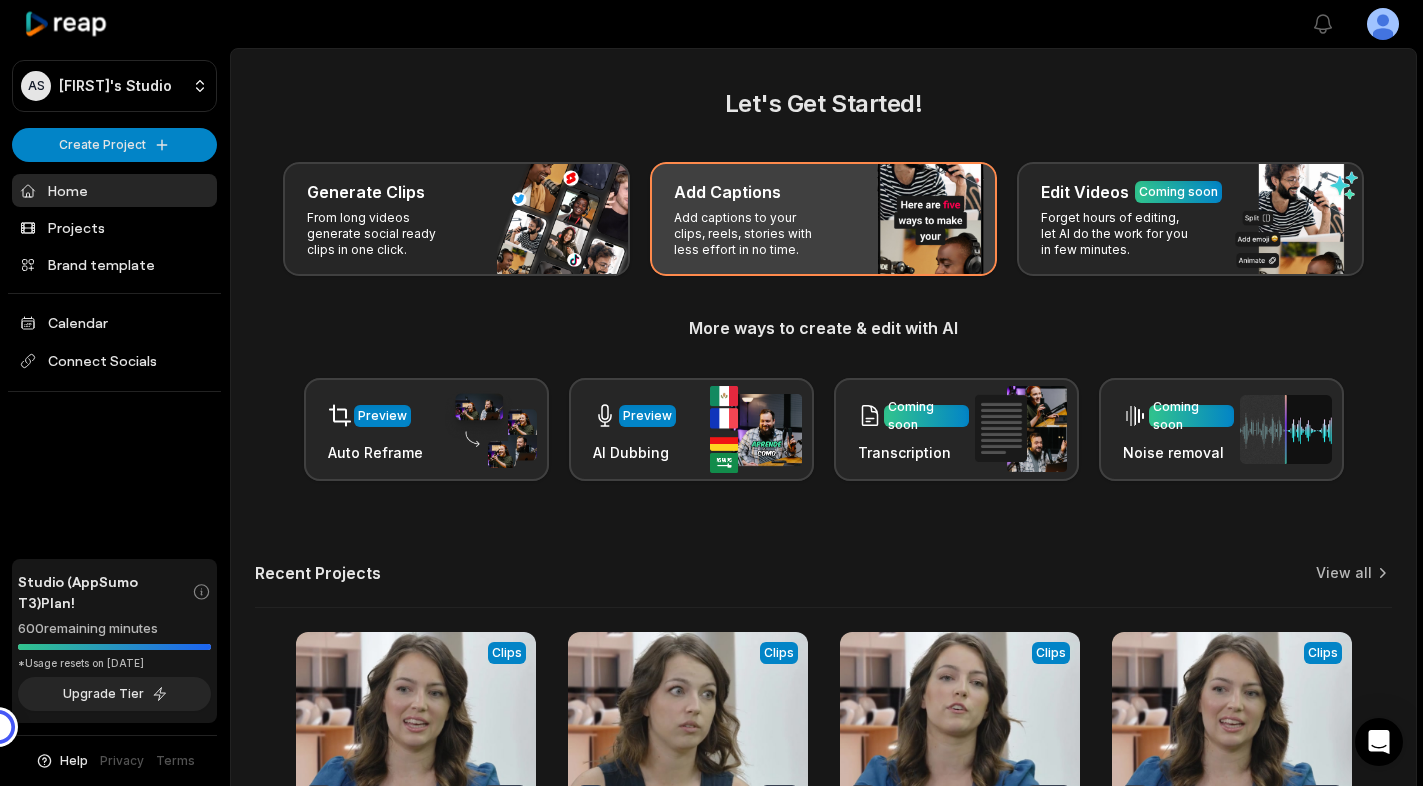 click on "Add captions to your clips, reels, stories with less effort in no time." at bounding box center [751, 234] 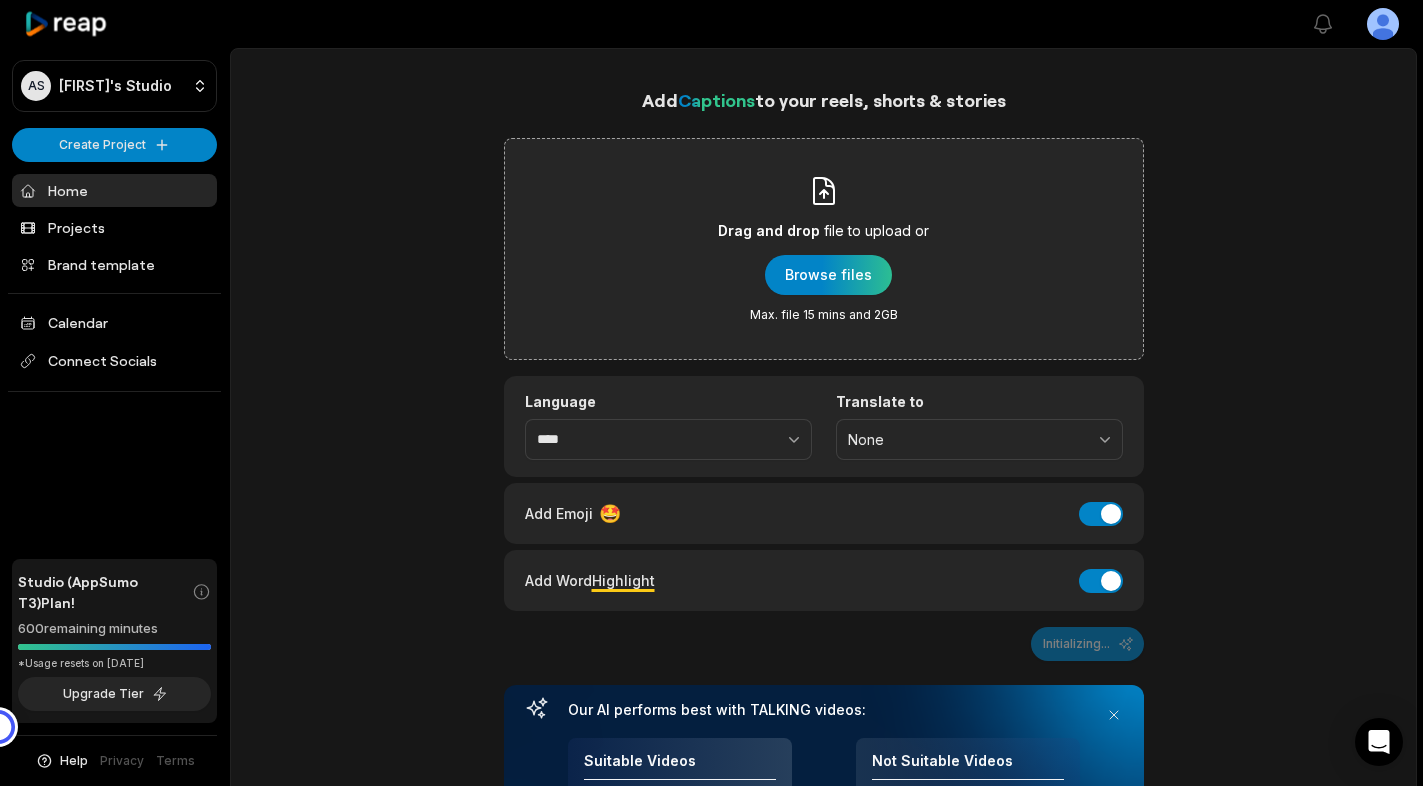 scroll, scrollTop: 0, scrollLeft: 0, axis: both 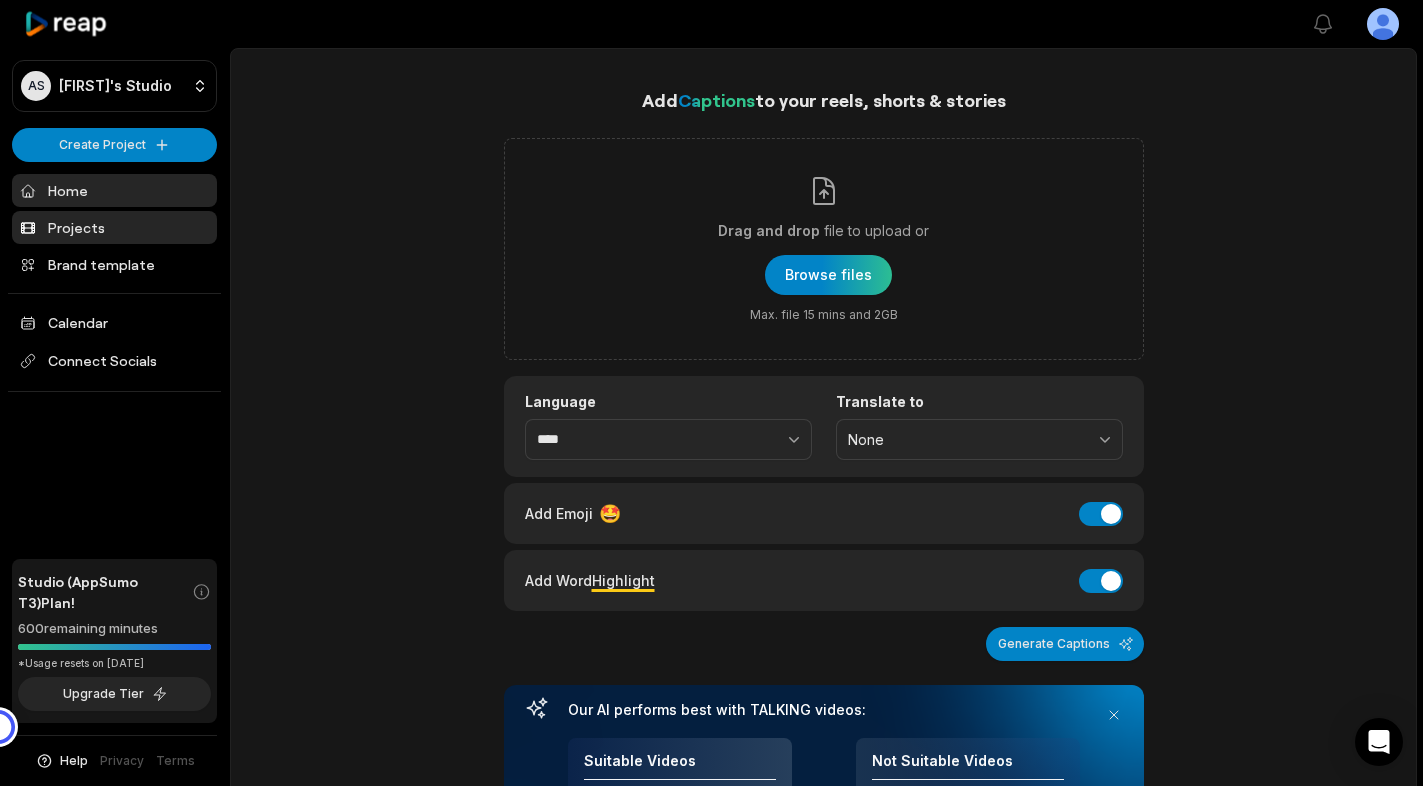 click on "Projects" at bounding box center [114, 227] 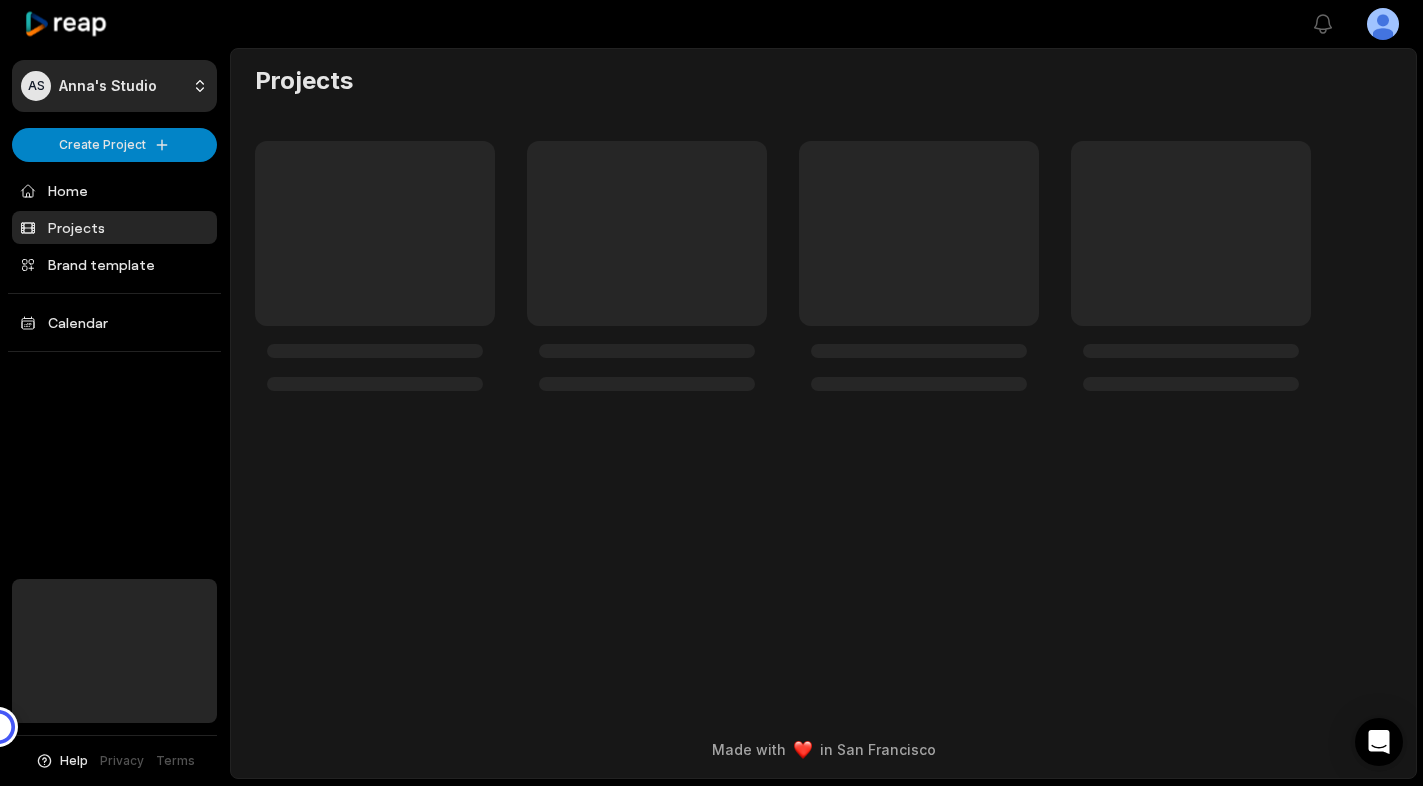scroll, scrollTop: 0, scrollLeft: 0, axis: both 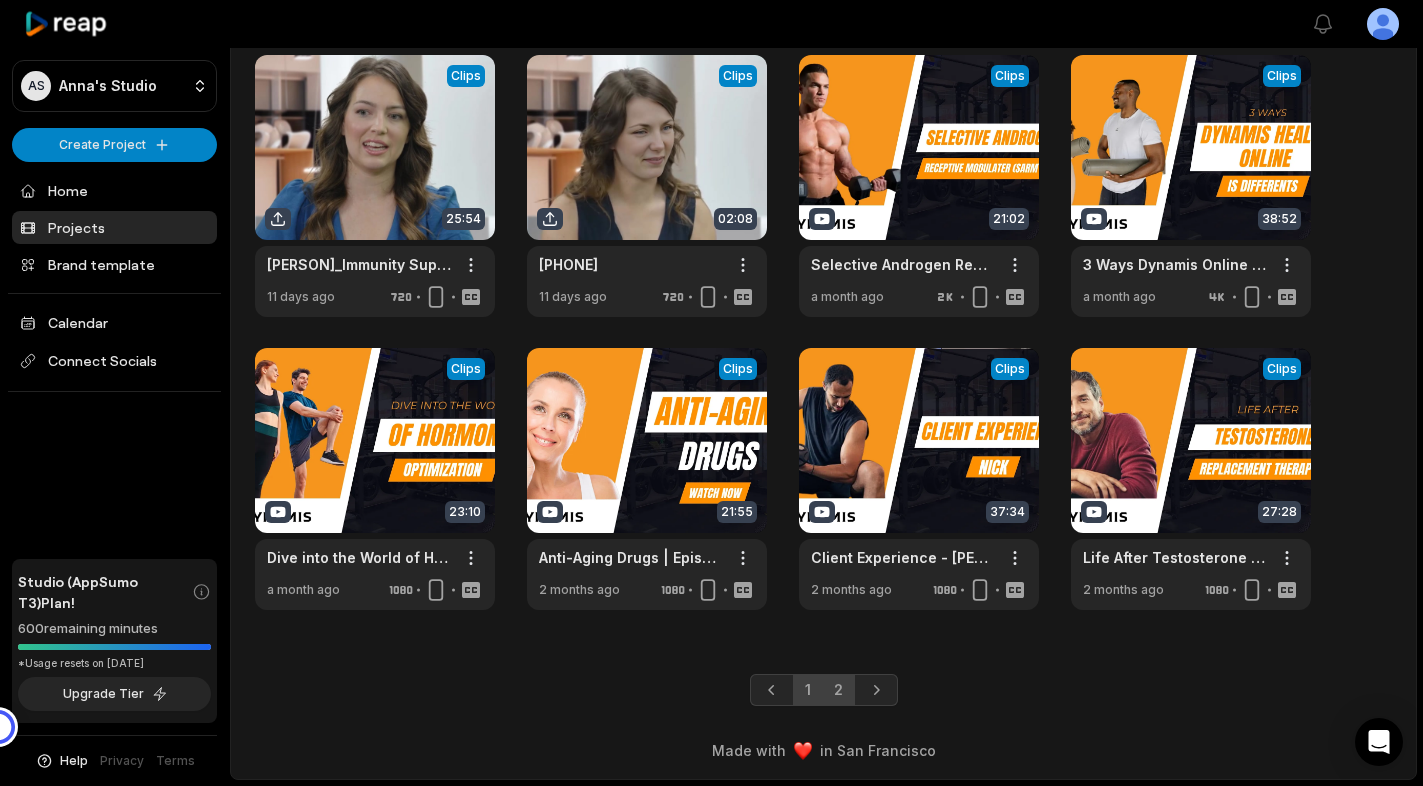 click on "2" at bounding box center (838, 690) 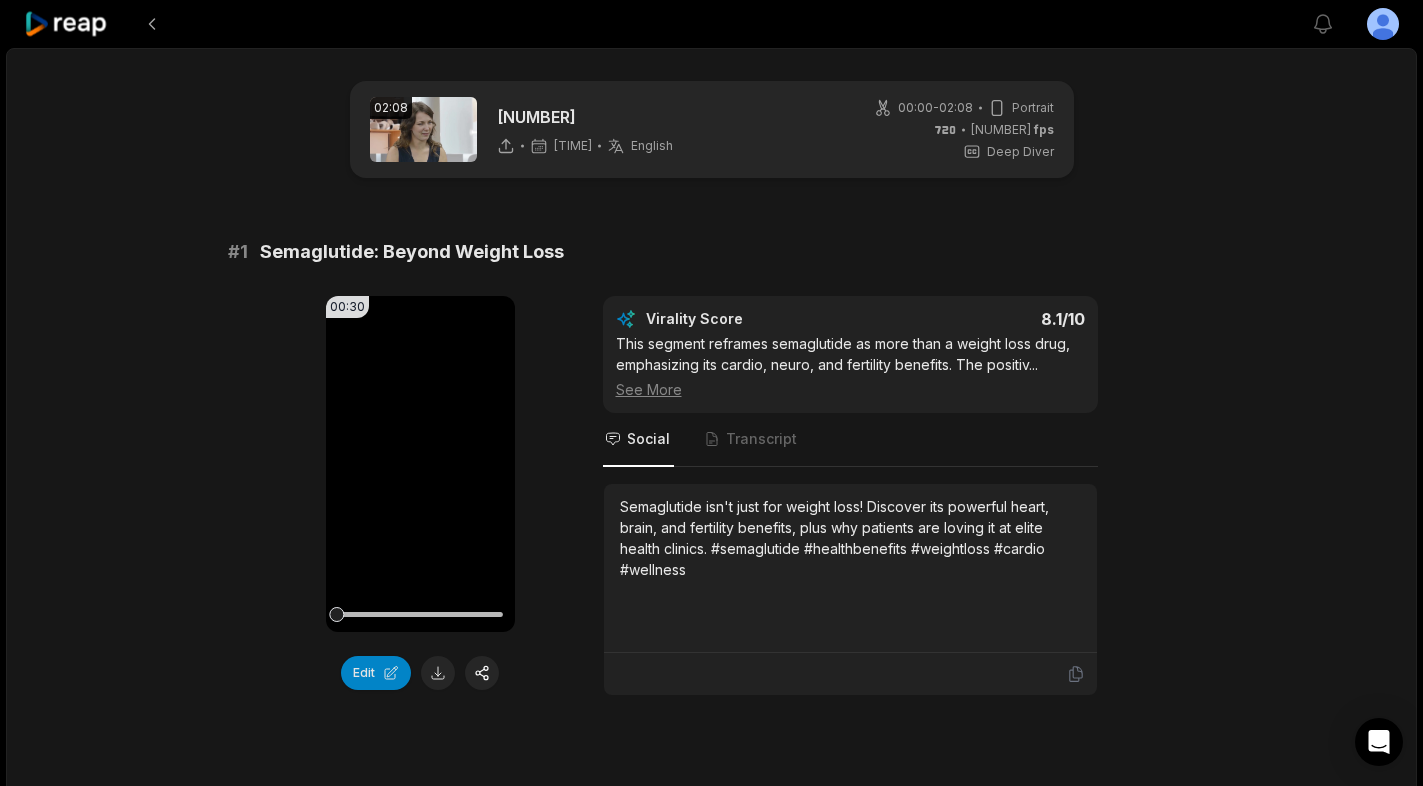 scroll, scrollTop: 0, scrollLeft: 0, axis: both 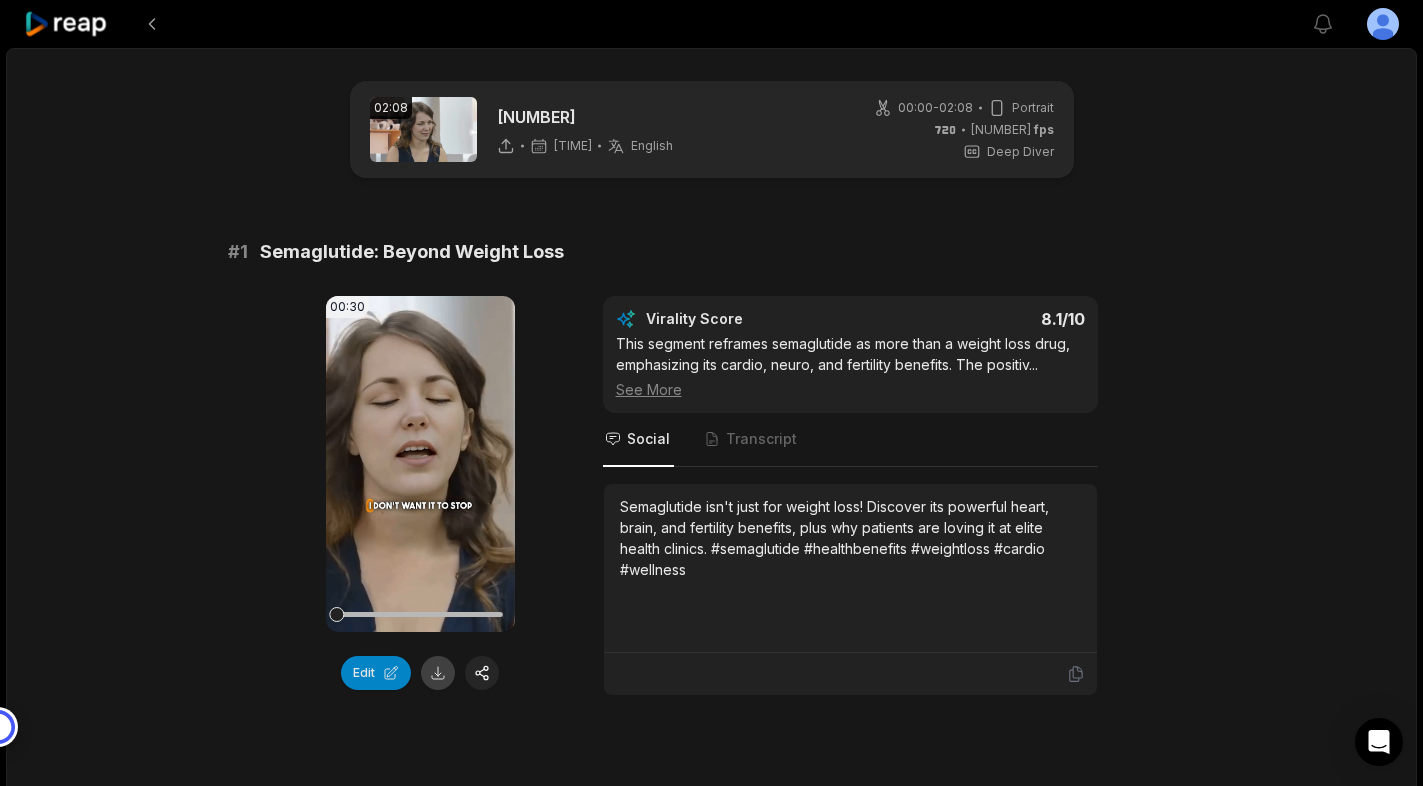 click at bounding box center (438, 673) 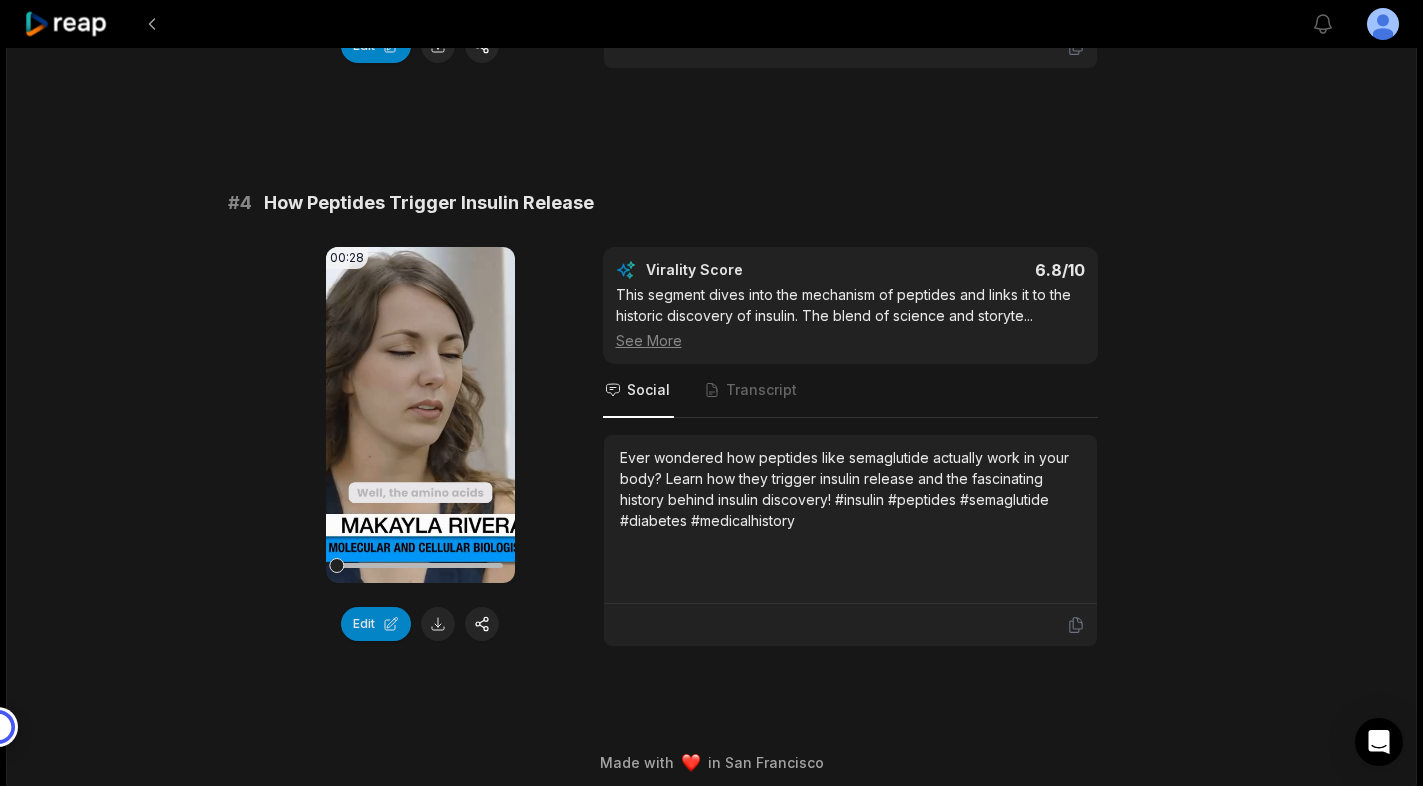 scroll, scrollTop: 1795, scrollLeft: 0, axis: vertical 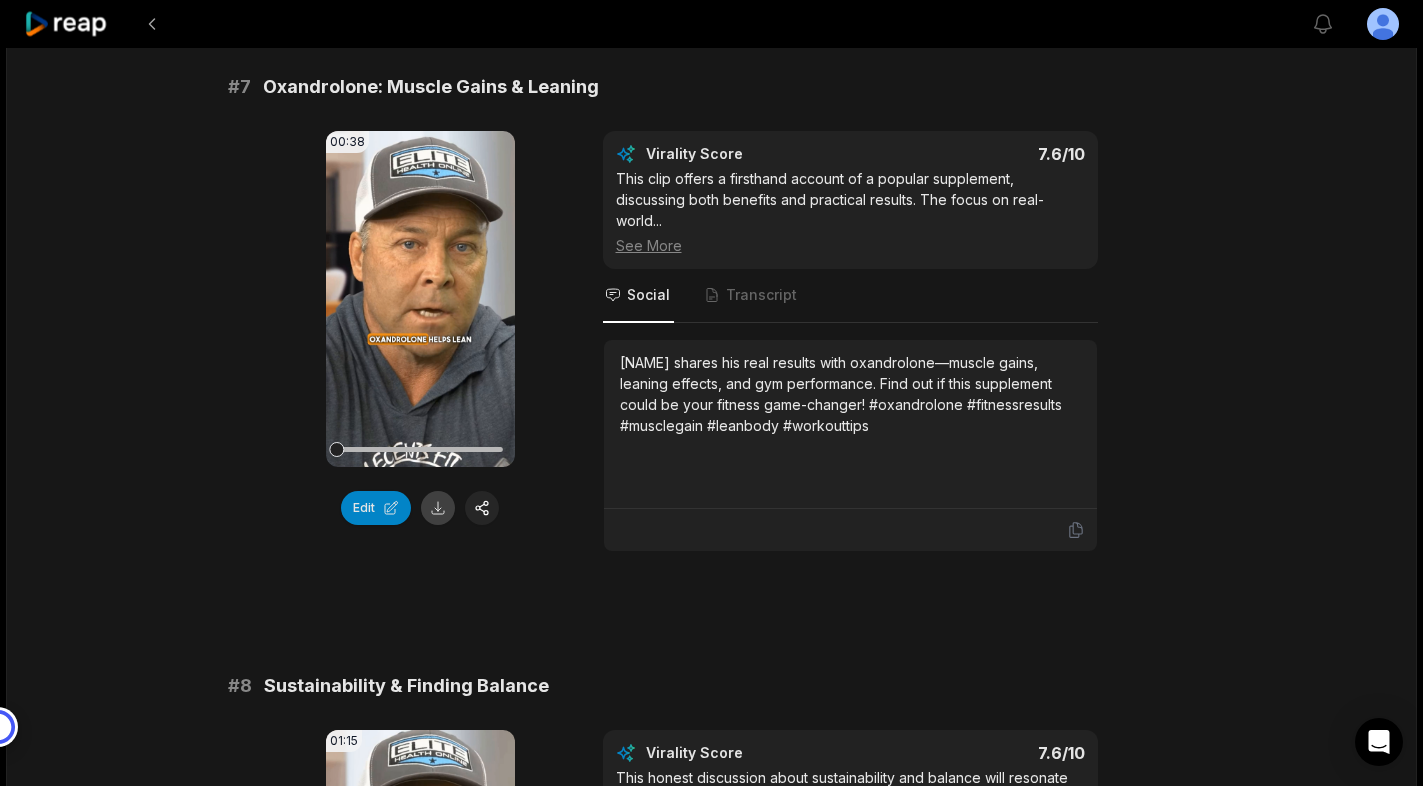 click at bounding box center [438, 508] 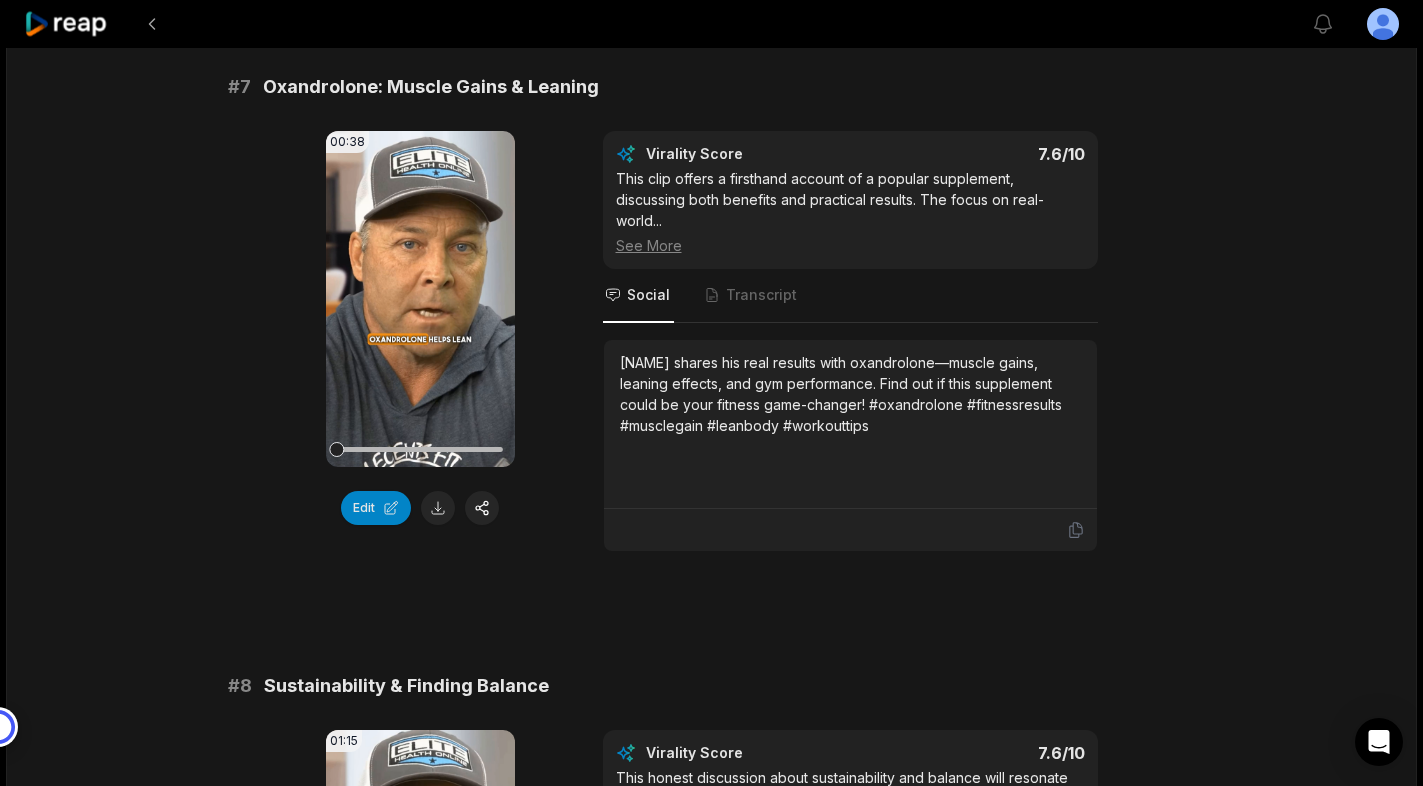 click on "[NAME] shares his real results with oxandrolone—muscle gains, leaning effects, and gym performance. Find out if this supplement could be your fitness game-changer! #oxandrolone #fitnessresults #musclegain #leanbody #workouttips" at bounding box center (850, 394) 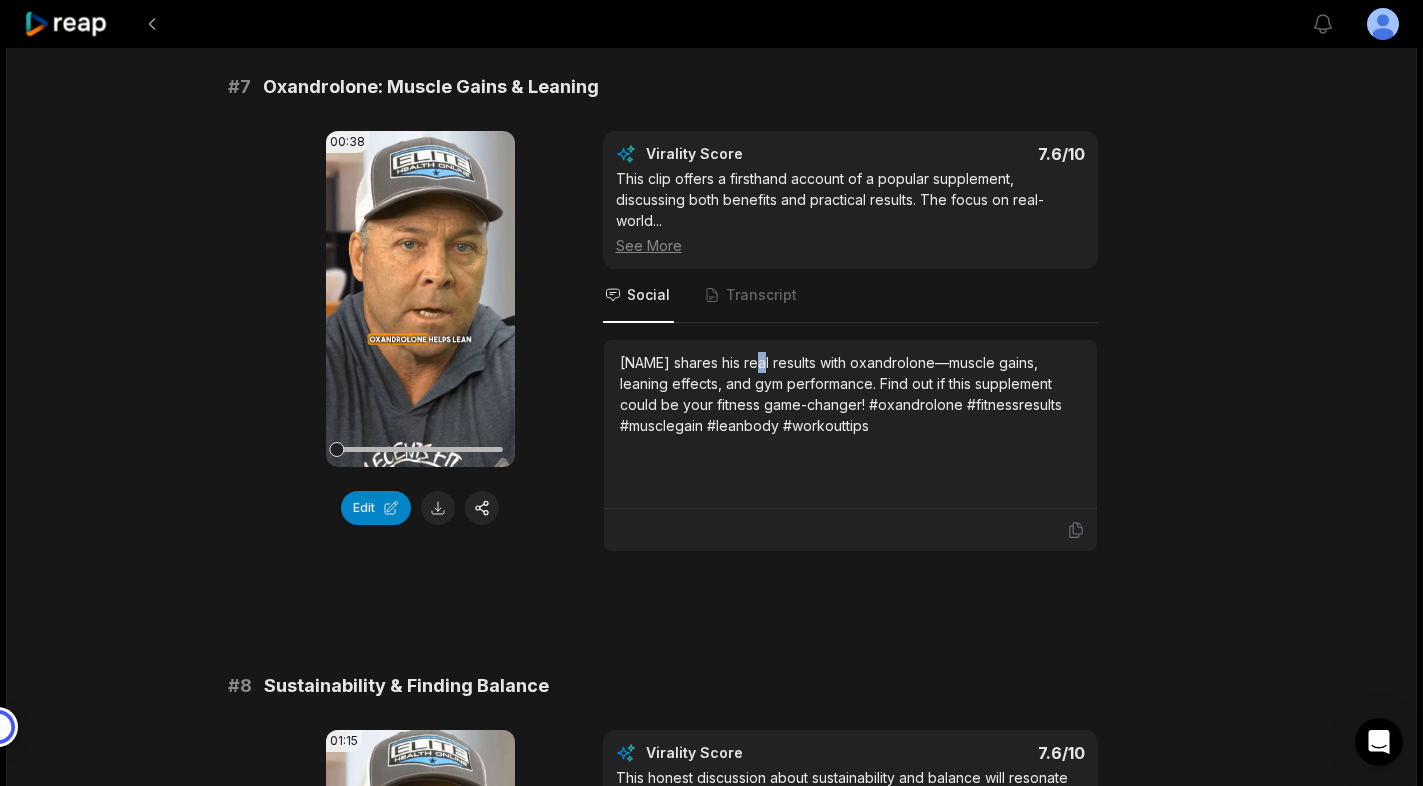 click on "[NAME] shares his real results with oxandrolone—muscle gains, leaning effects, and gym performance. Find out if this supplement could be your fitness game-changer! #oxandrolone #fitnessresults #musclegain #leanbody #workouttips" at bounding box center (850, 394) 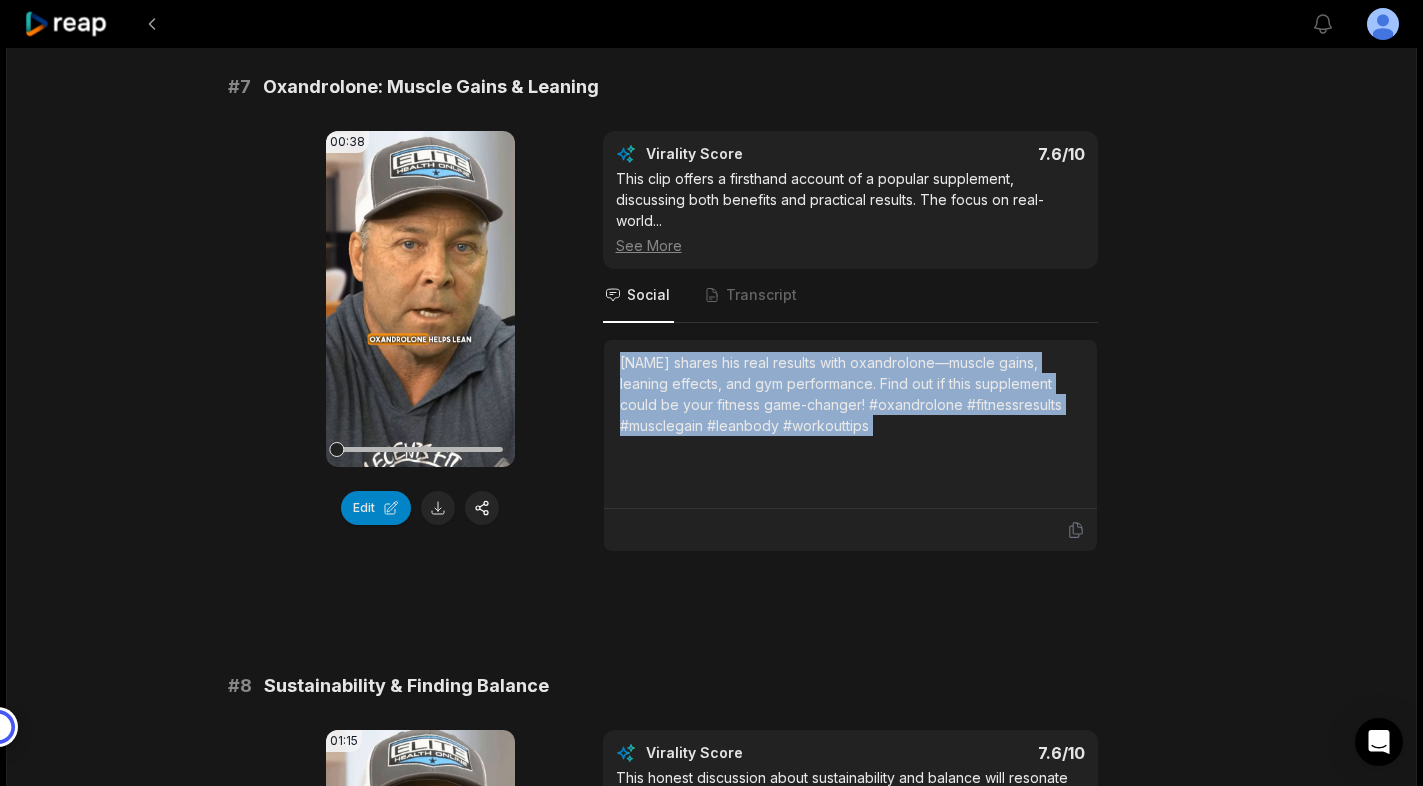 click on "[NAME] shares his real results with oxandrolone—muscle gains, leaning effects, and gym performance. Find out if this supplement could be your fitness game-changer! #oxandrolone #fitnessresults #musclegain #leanbody #workouttips" at bounding box center [850, 394] 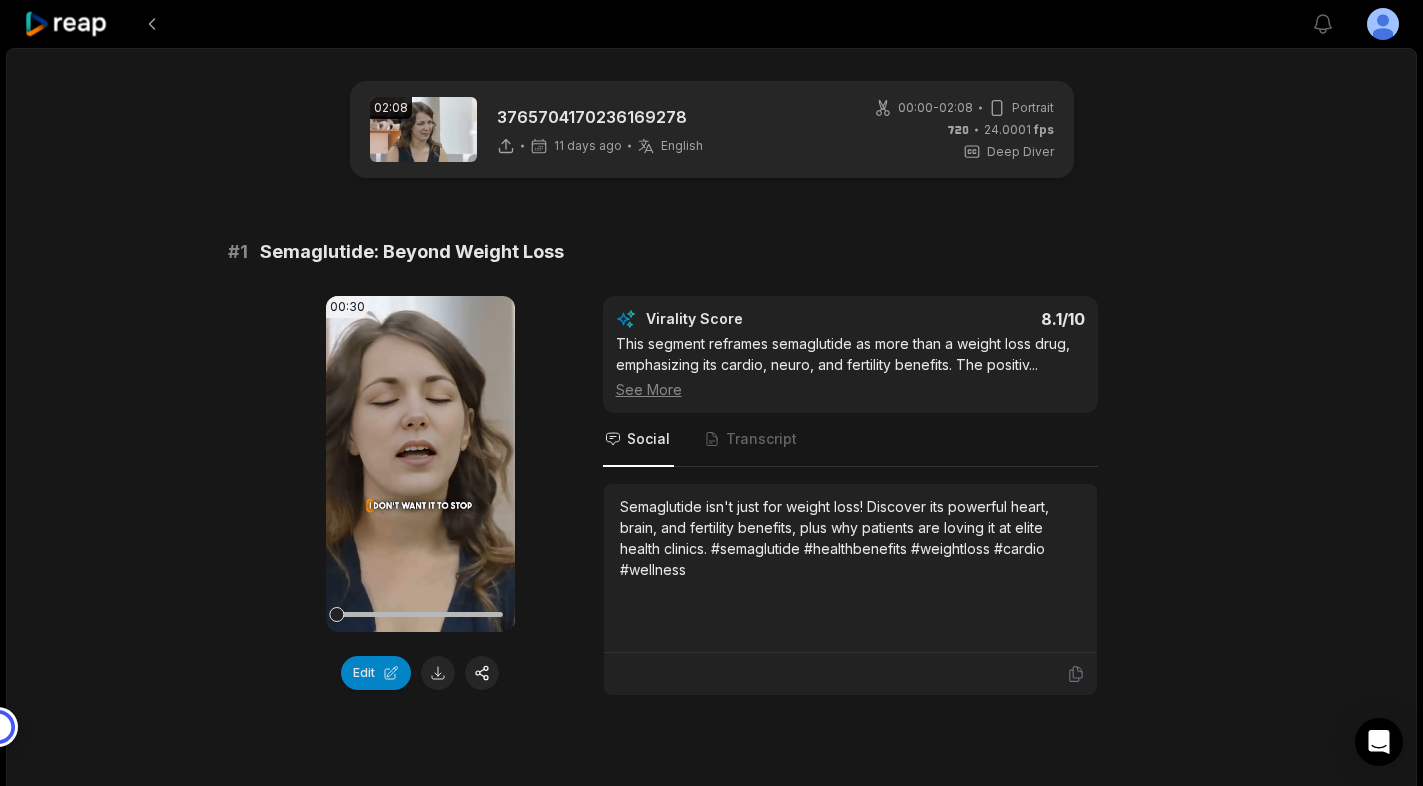 scroll, scrollTop: 0, scrollLeft: 0, axis: both 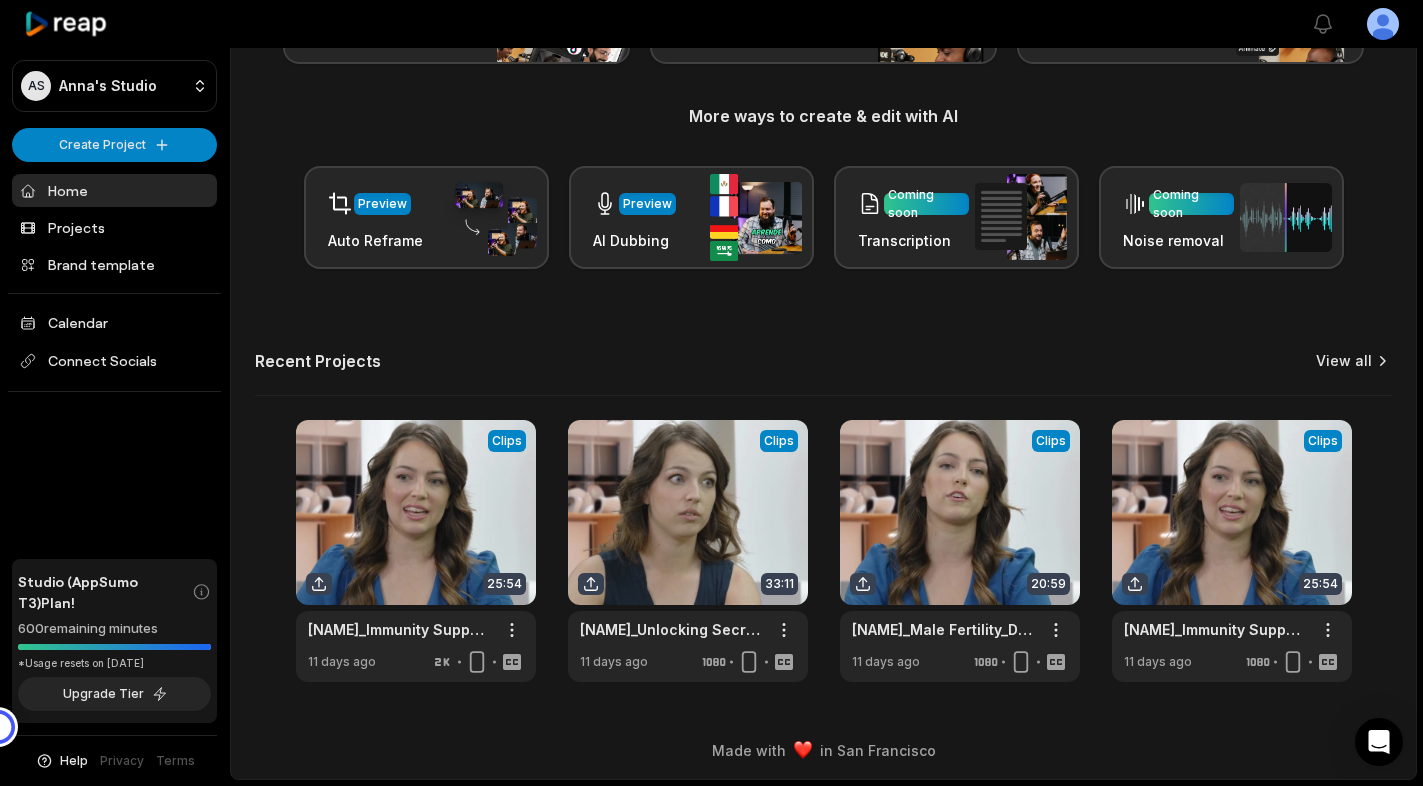 click on "View all" at bounding box center (1344, 361) 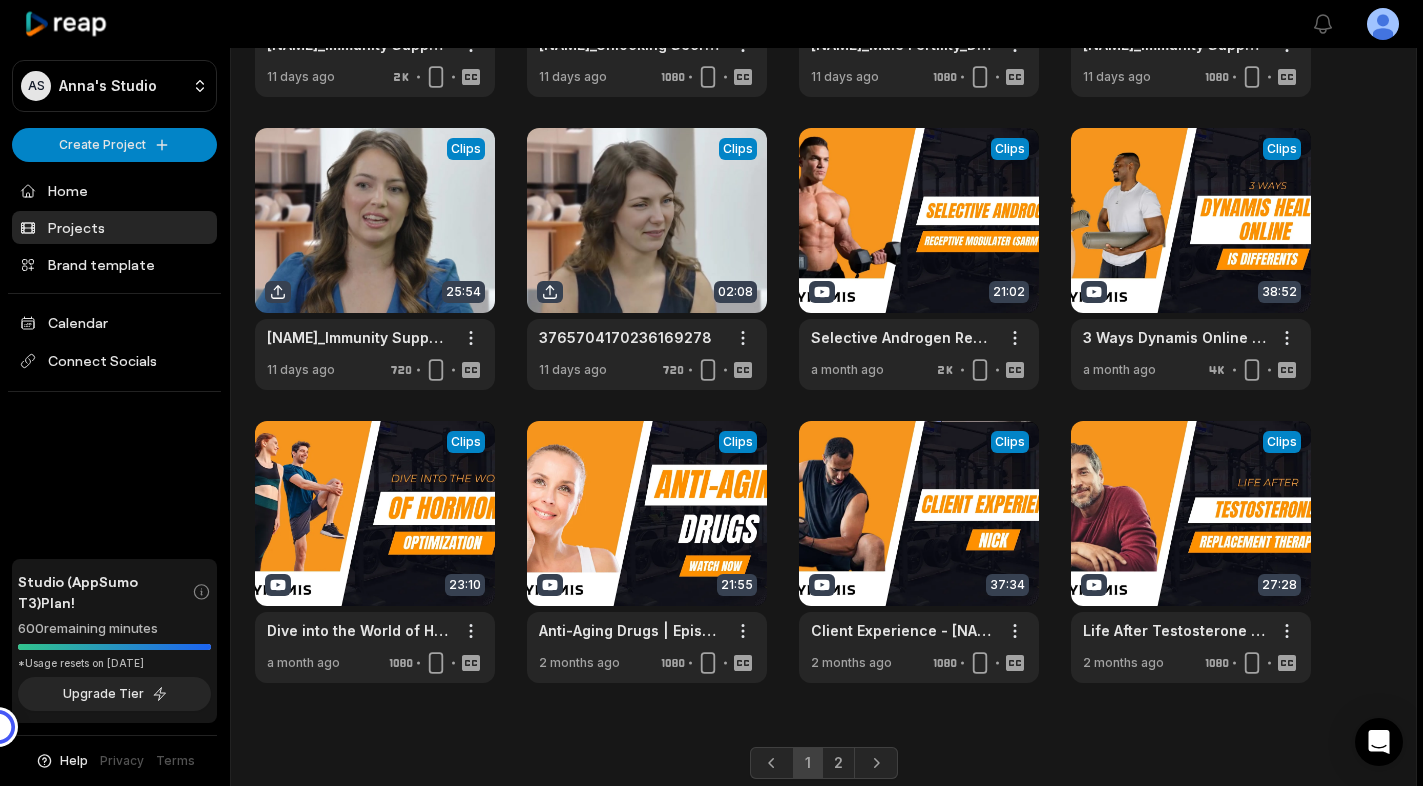 scroll, scrollTop: 379, scrollLeft: 0, axis: vertical 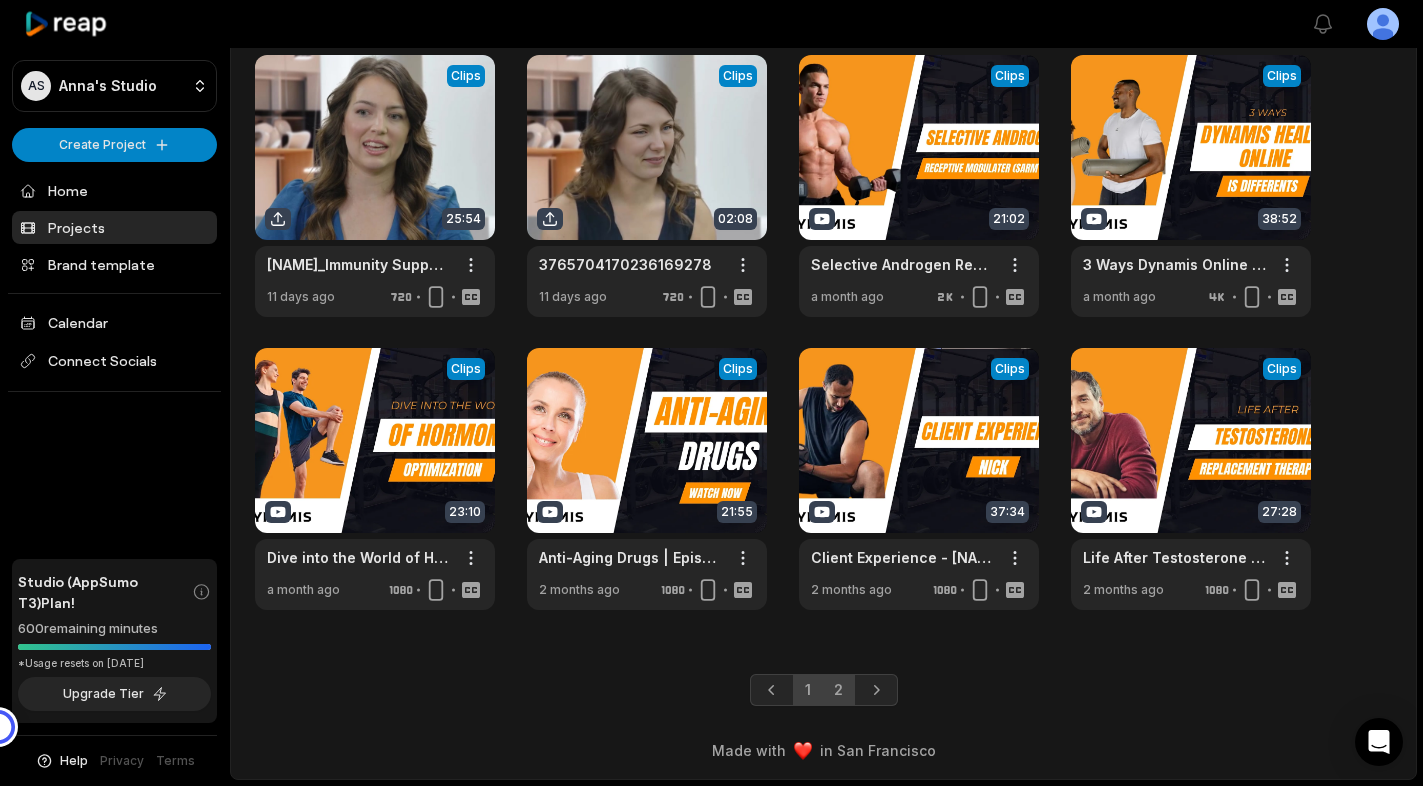 click on "2" at bounding box center [838, 690] 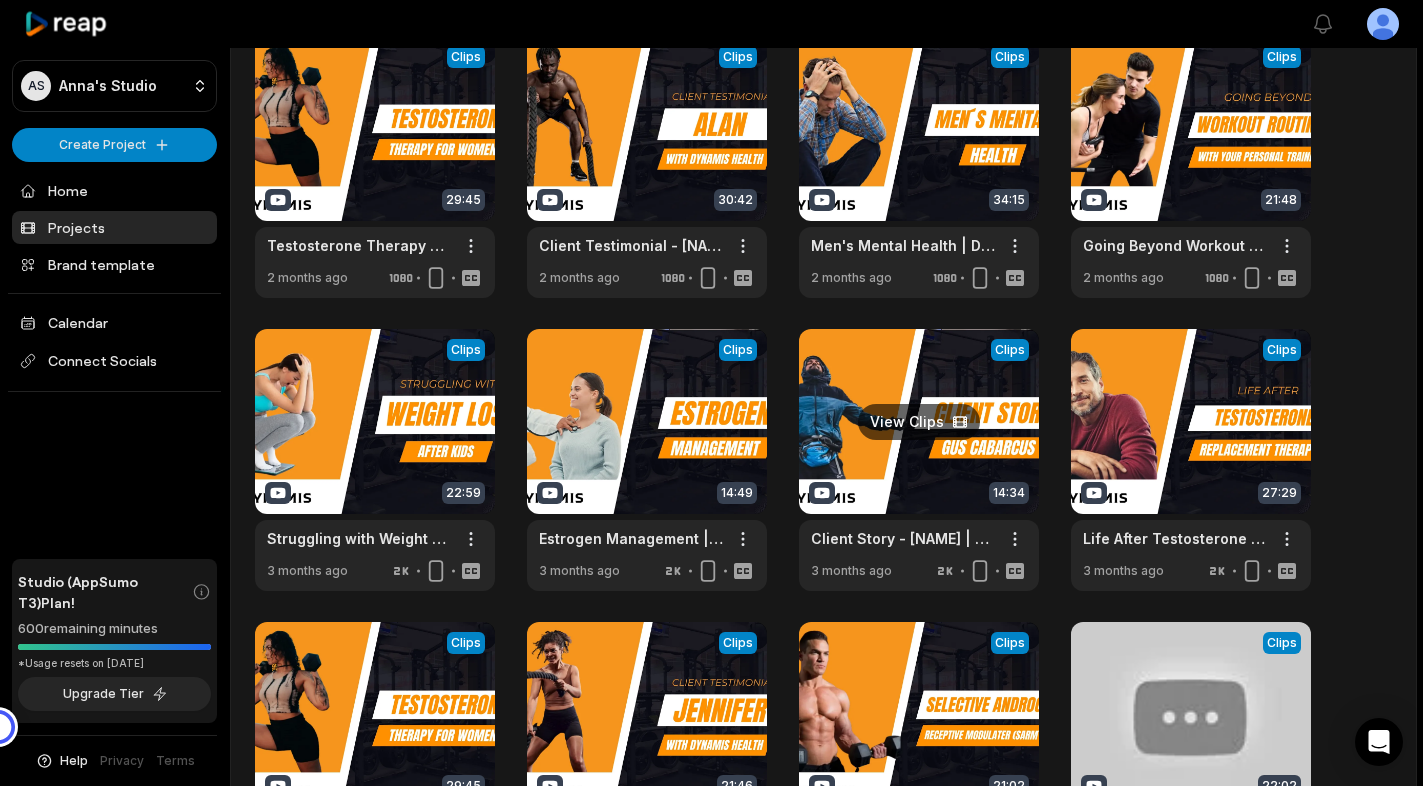 scroll, scrollTop: 108, scrollLeft: 0, axis: vertical 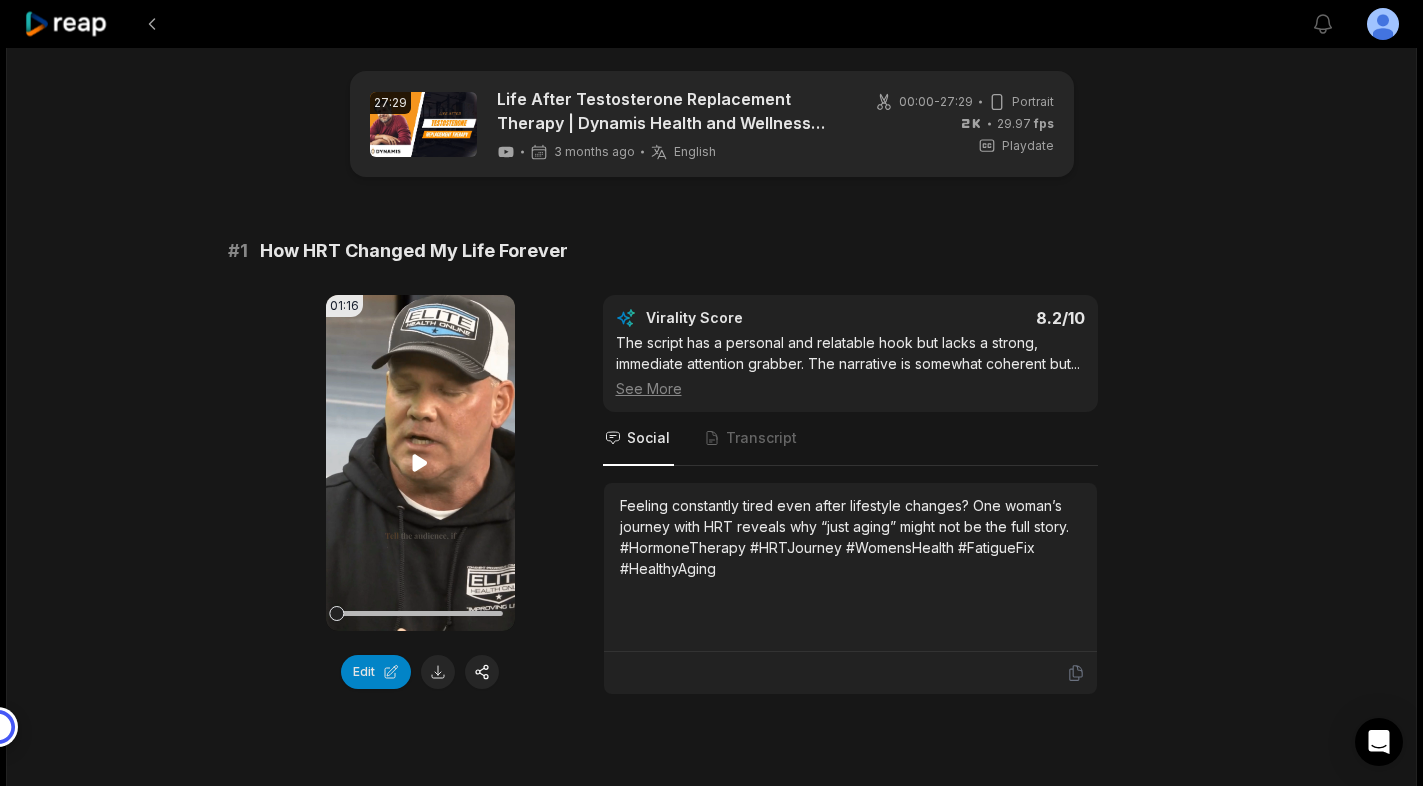 click 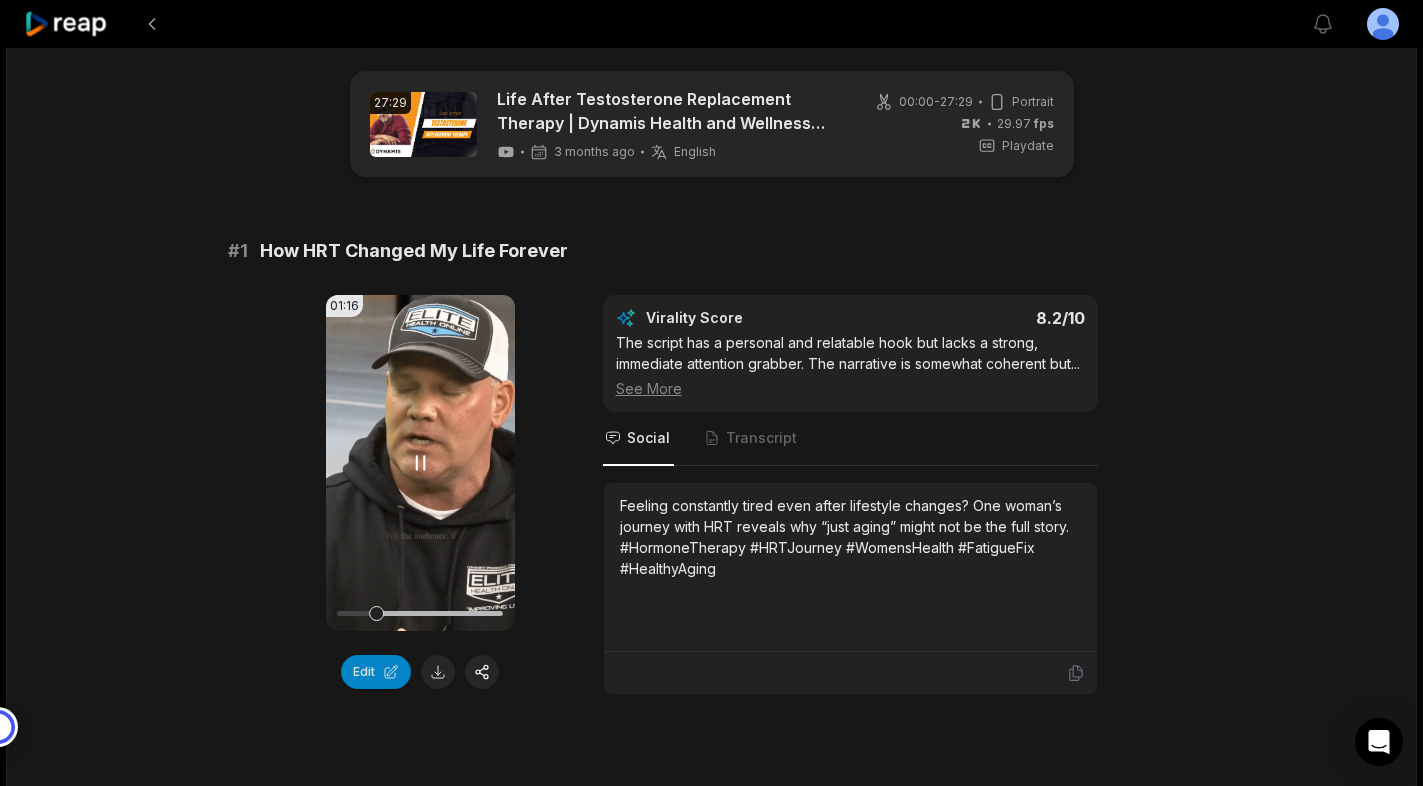 click 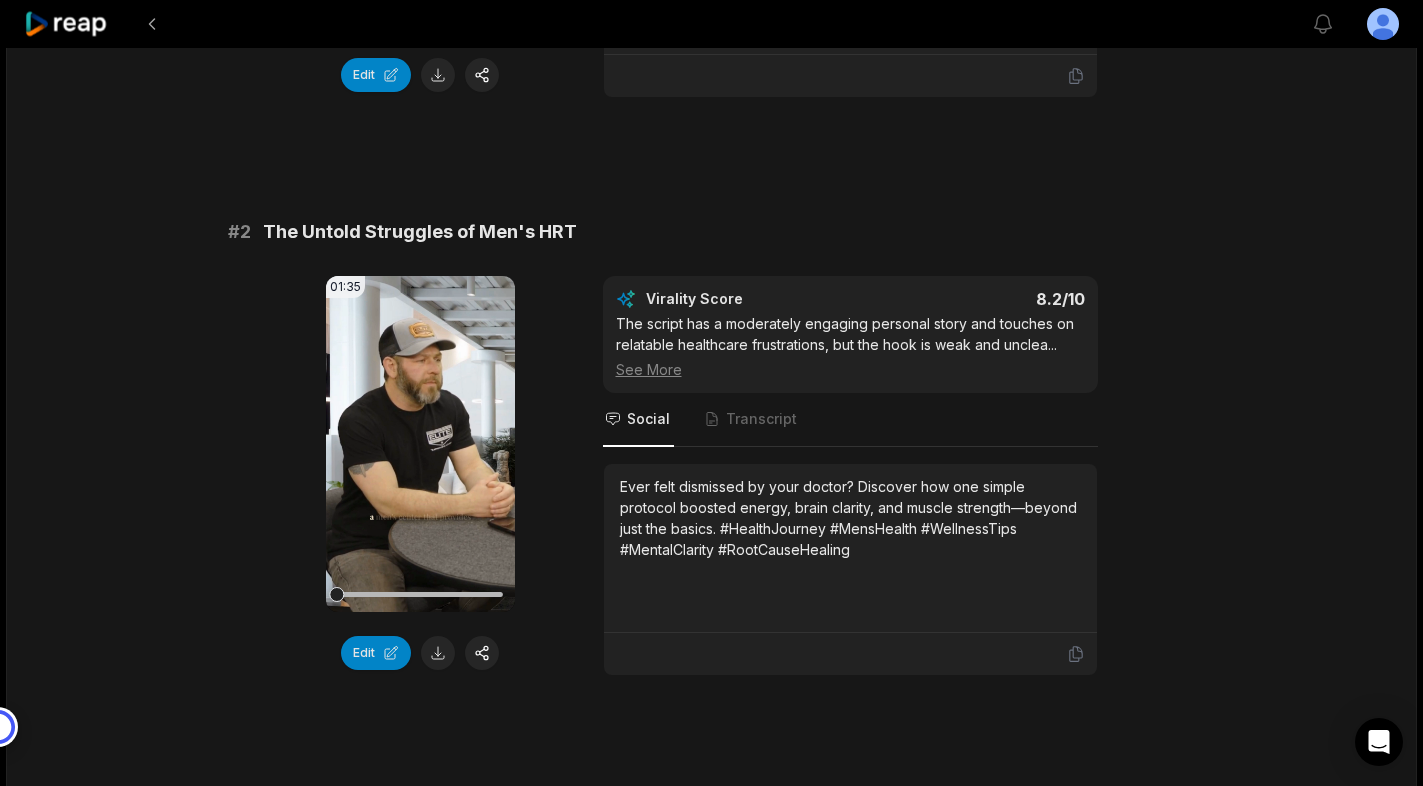 scroll, scrollTop: 610, scrollLeft: 0, axis: vertical 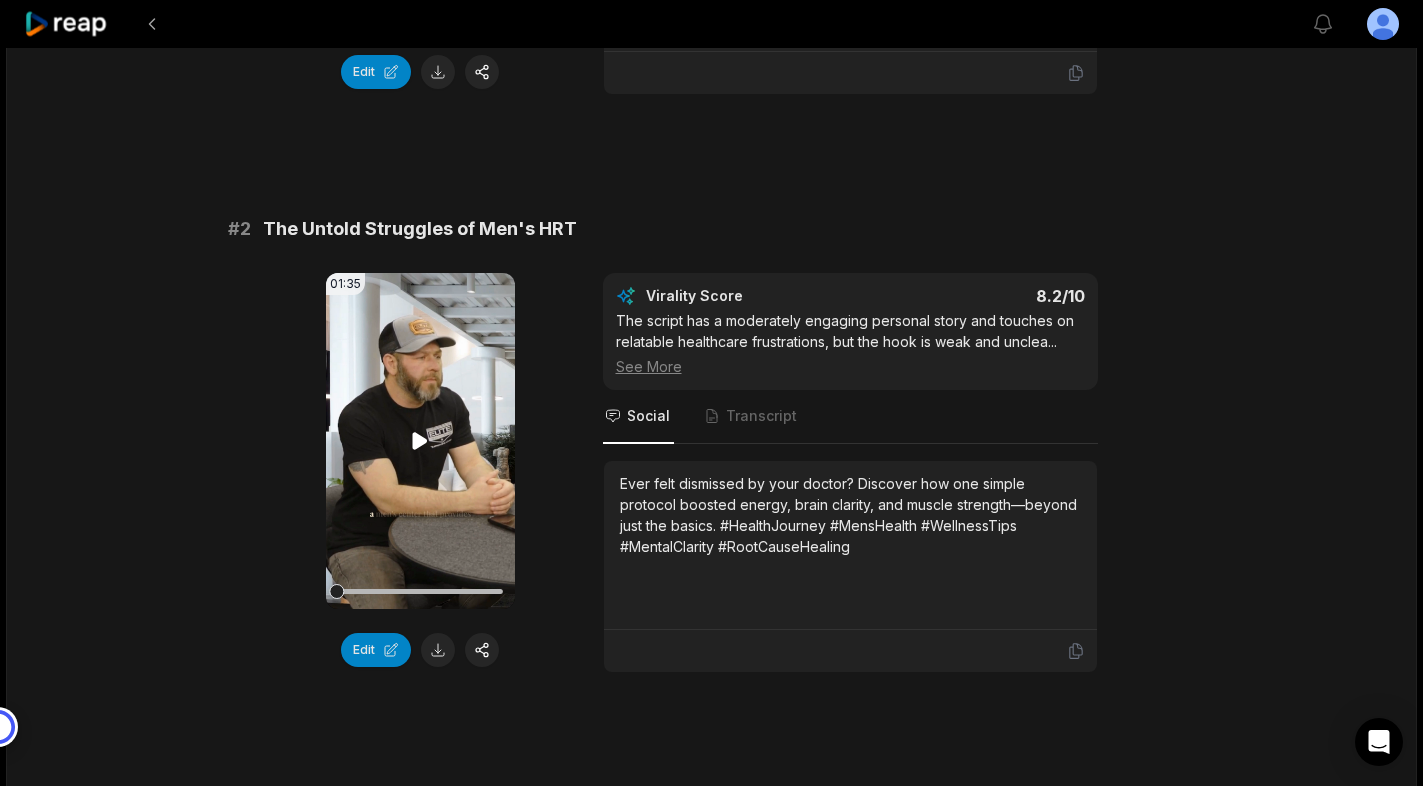 click 